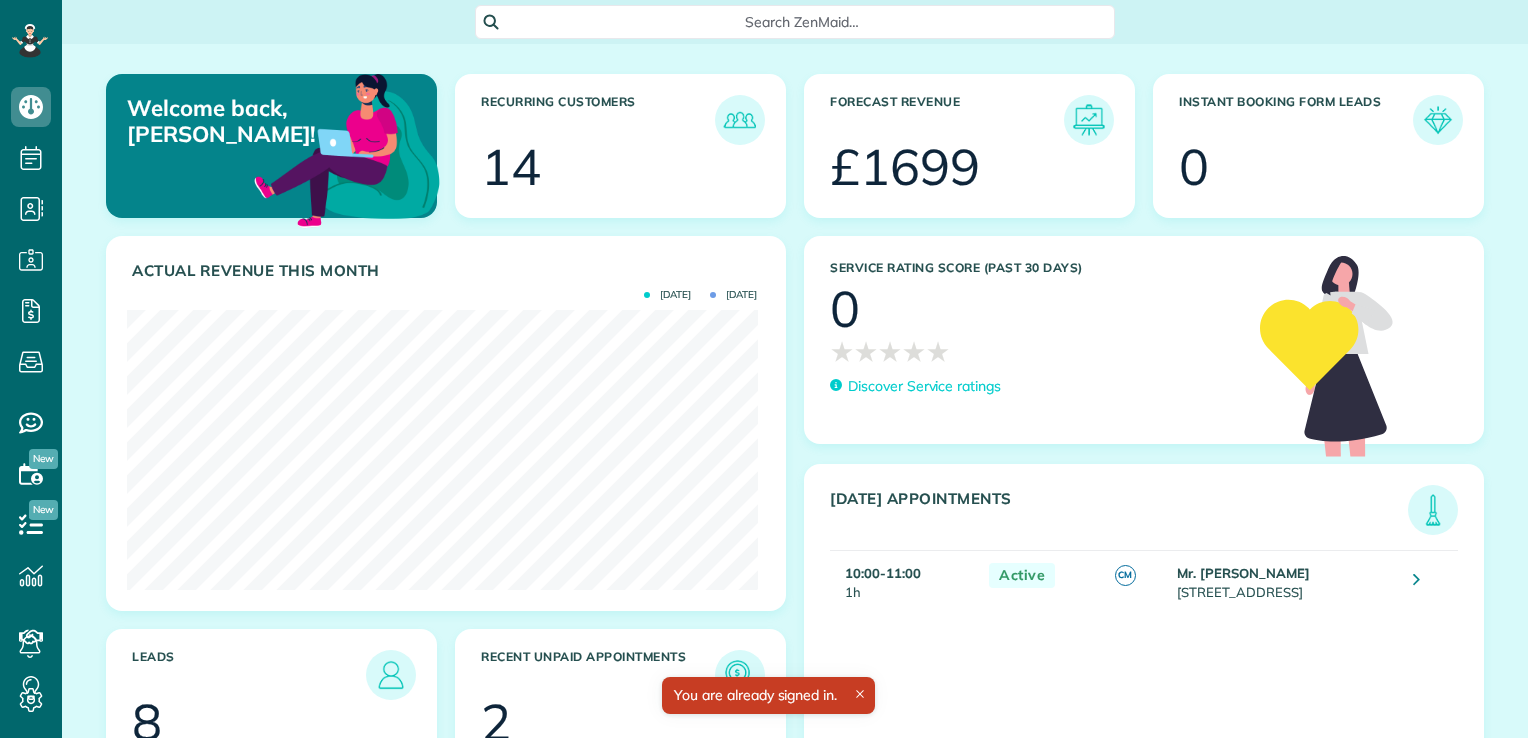 scroll, scrollTop: 0, scrollLeft: 0, axis: both 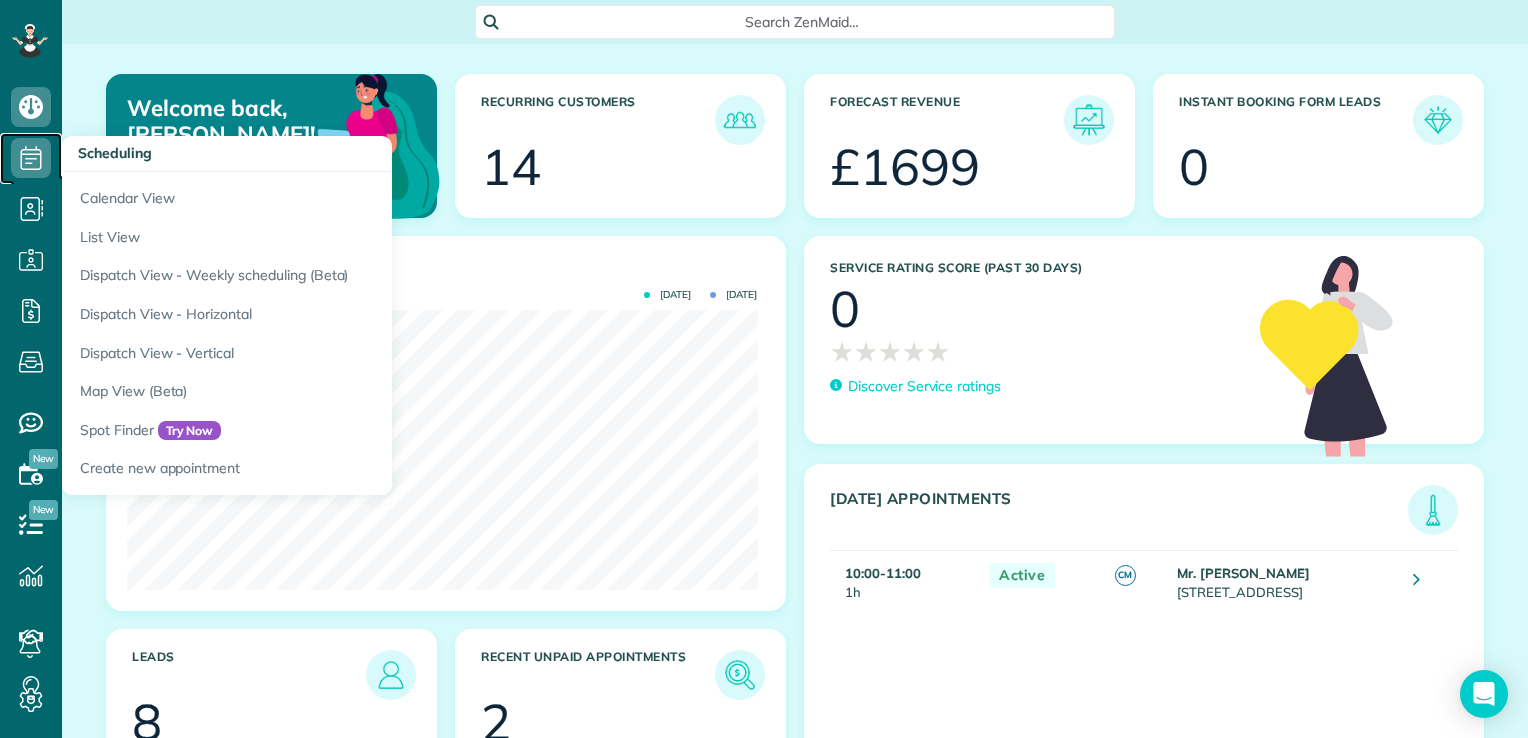 click 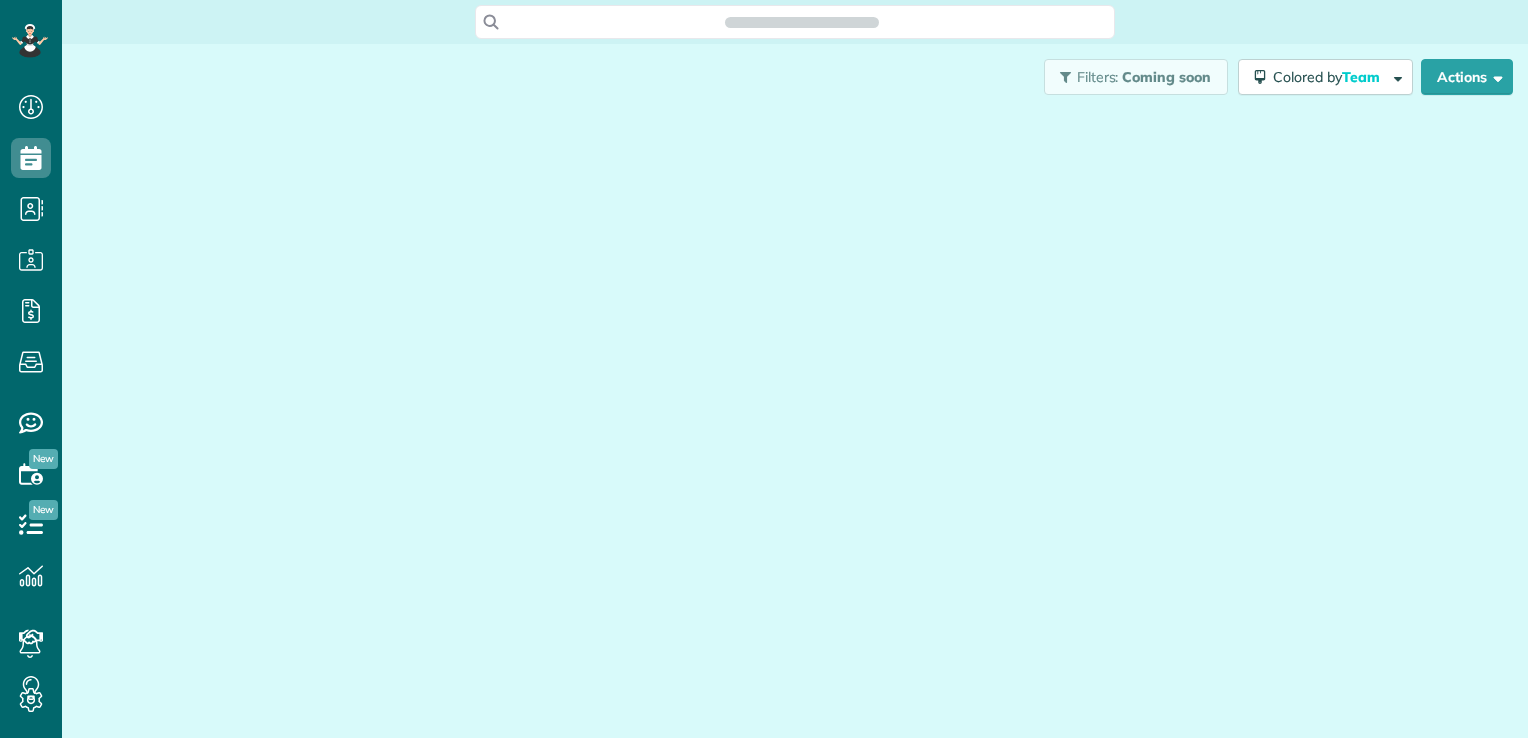 scroll, scrollTop: 0, scrollLeft: 0, axis: both 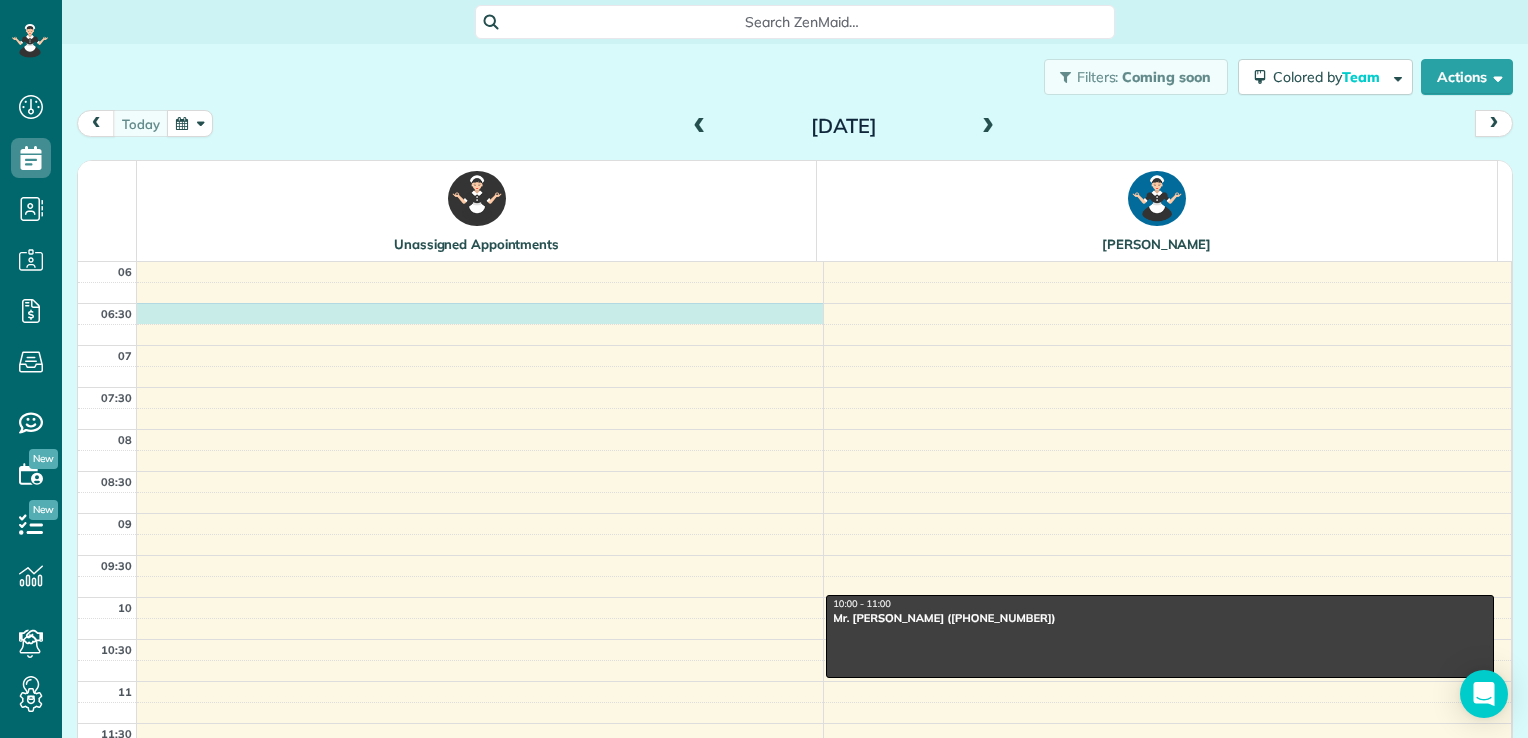 click on "06 06:30 07 07:30 08 08:30 09 09:30 10 10:30 11 11:30 12 12:30 13 13:30 14 14:30 15 15:30 16 16:30 17 17:30 18 18:30 10:00 - 11:00 Mr. Ray West (+447379209383)" at bounding box center (794, 807) 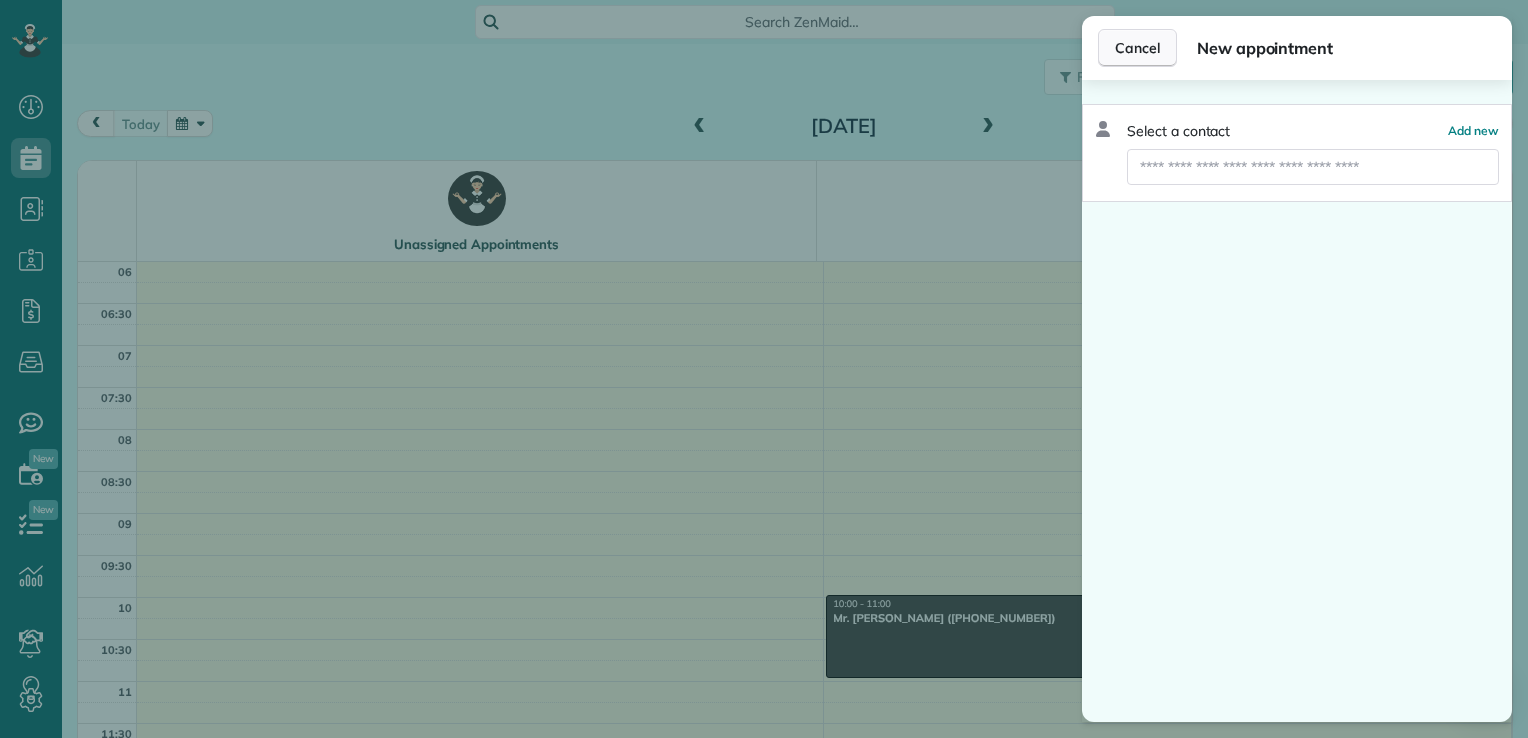 drag, startPoint x: 1195, startPoint y: 87, endPoint x: 1156, endPoint y: 46, distance: 56.586216 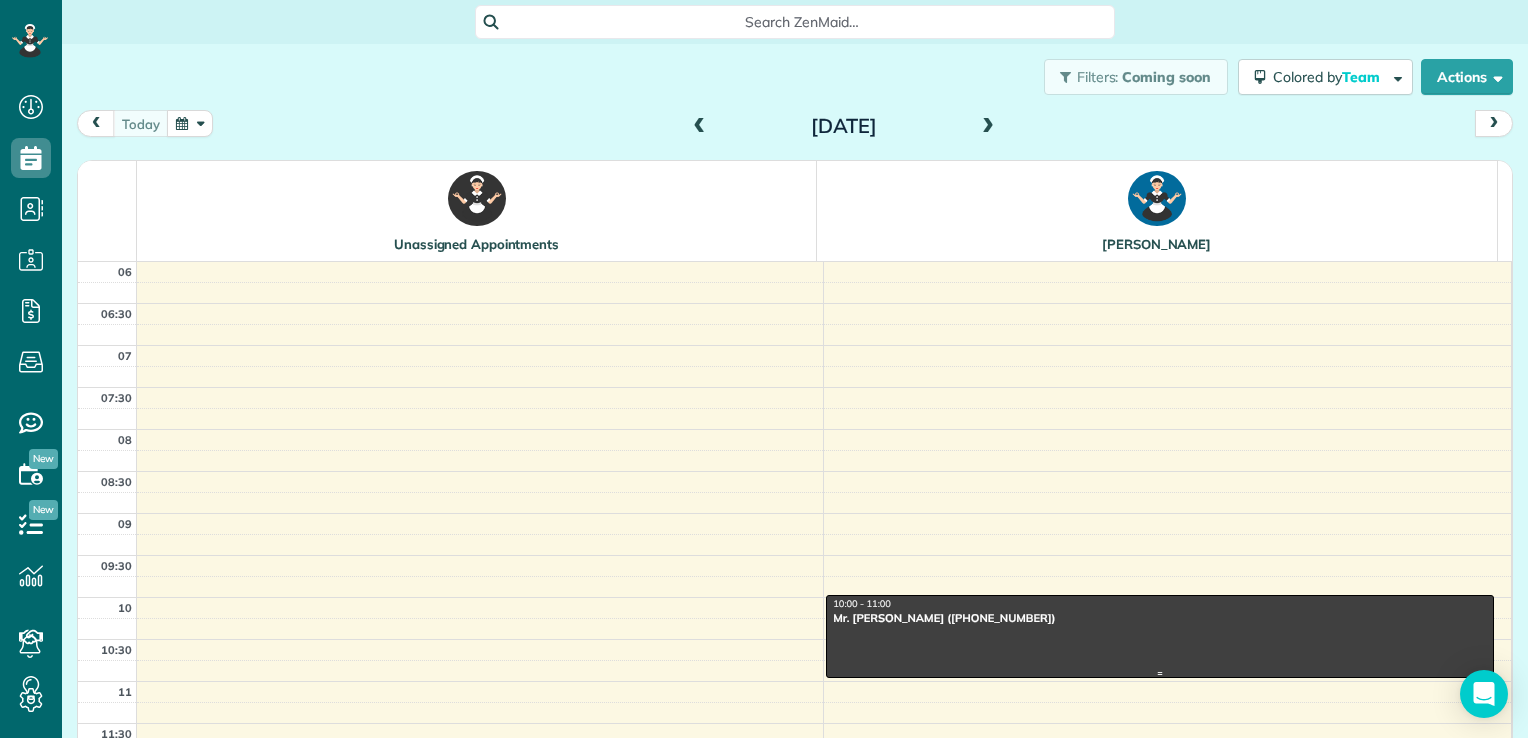 click on "Mr. Ray West (+447379209383)" at bounding box center [1160, 618] 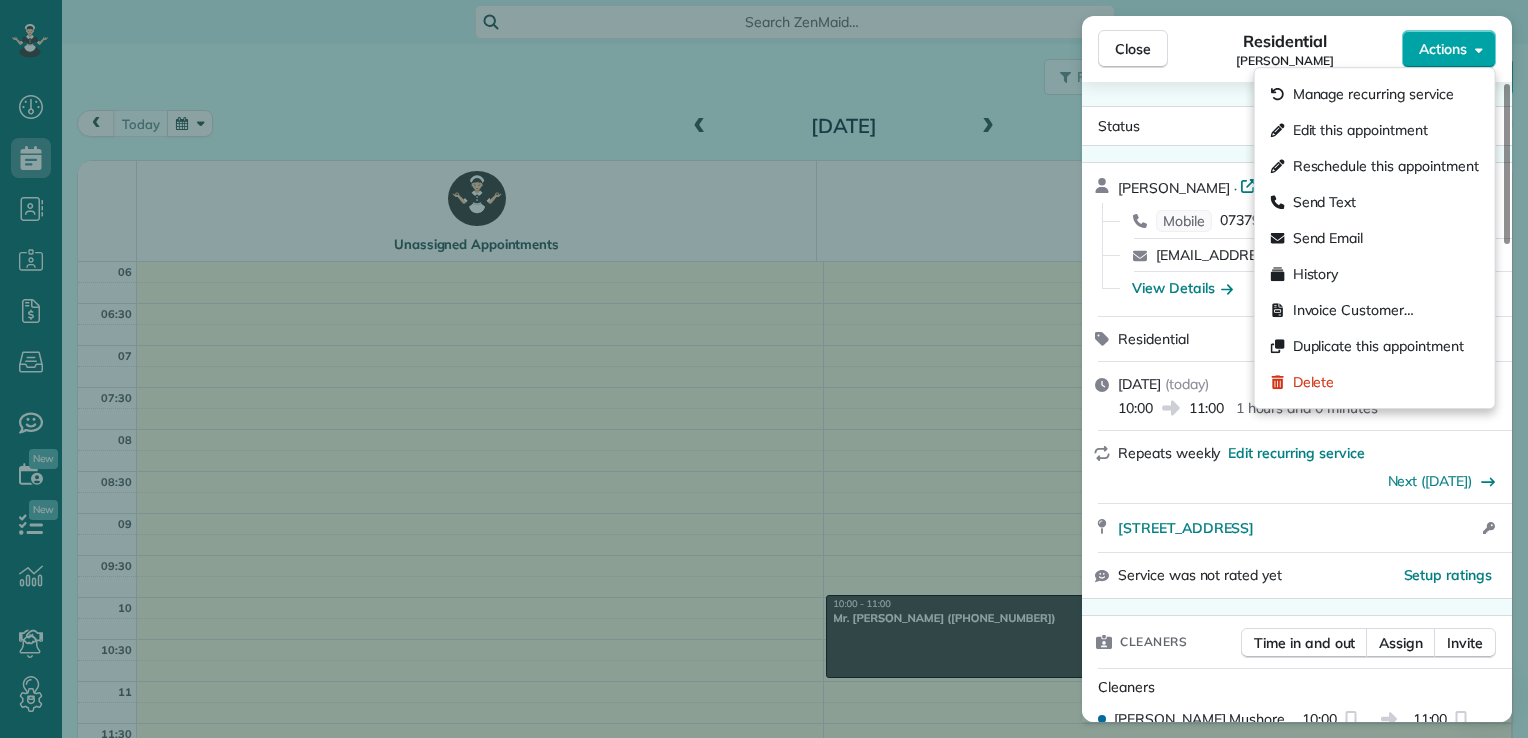 click on "Actions" at bounding box center [1443, 49] 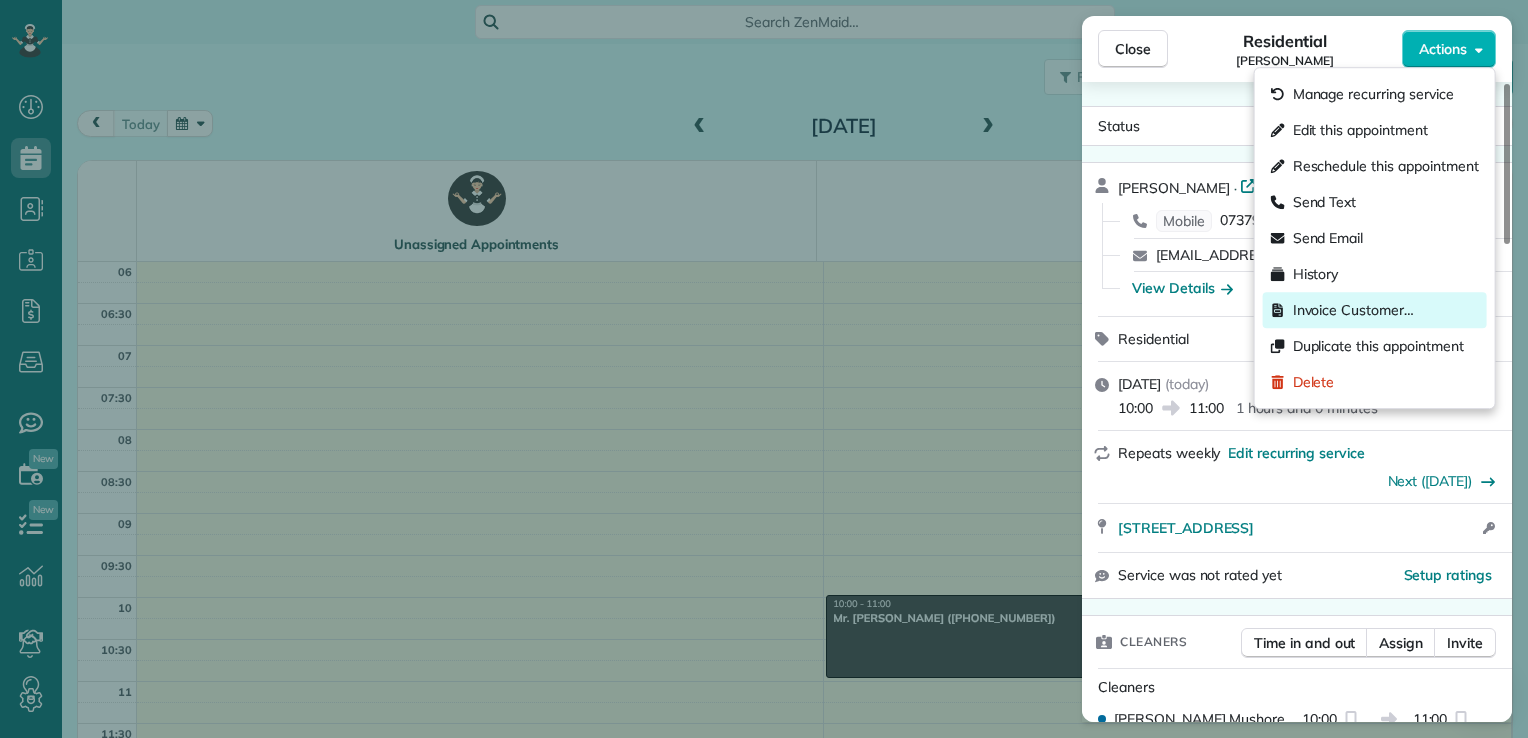 click on "Invoice Customer…" at bounding box center [1353, 310] 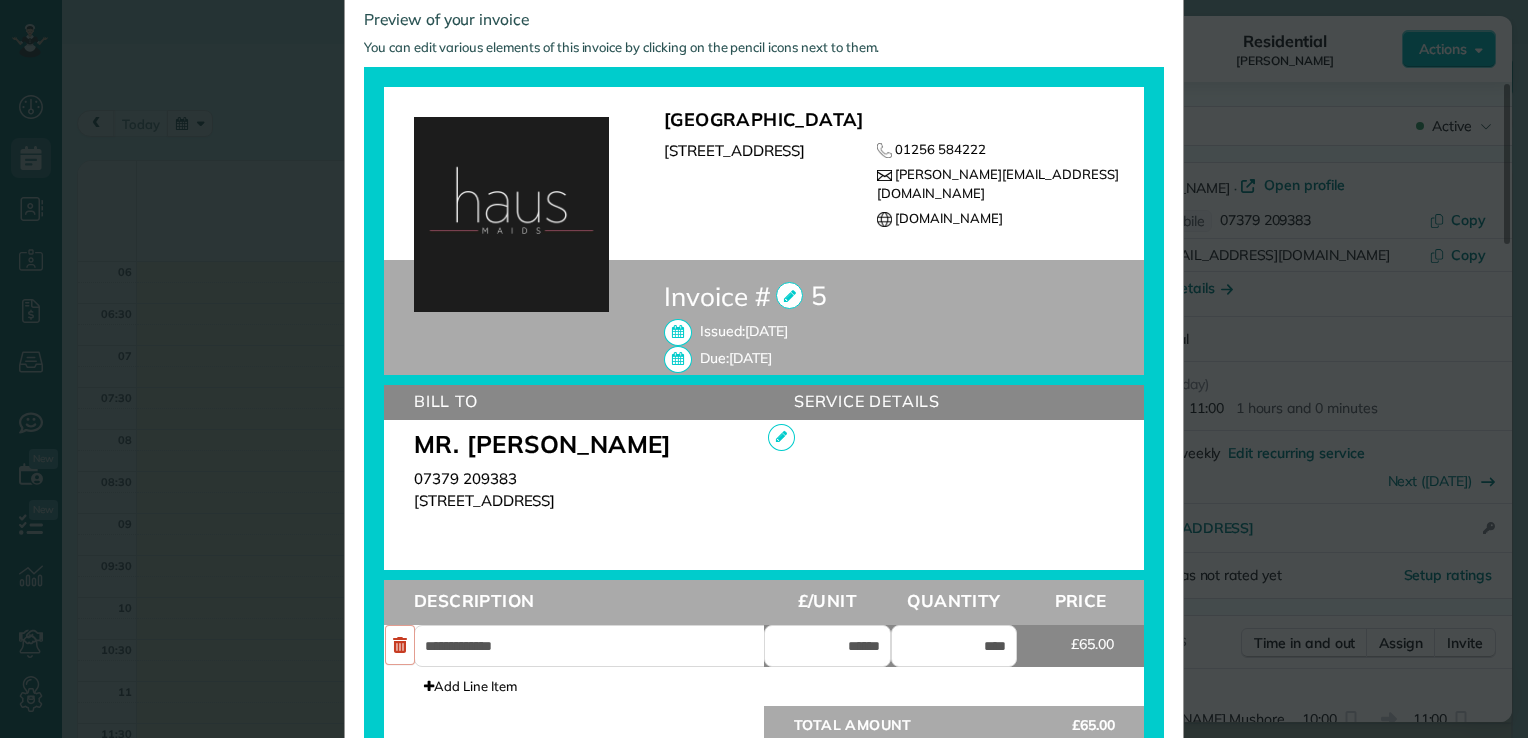 scroll, scrollTop: 0, scrollLeft: 0, axis: both 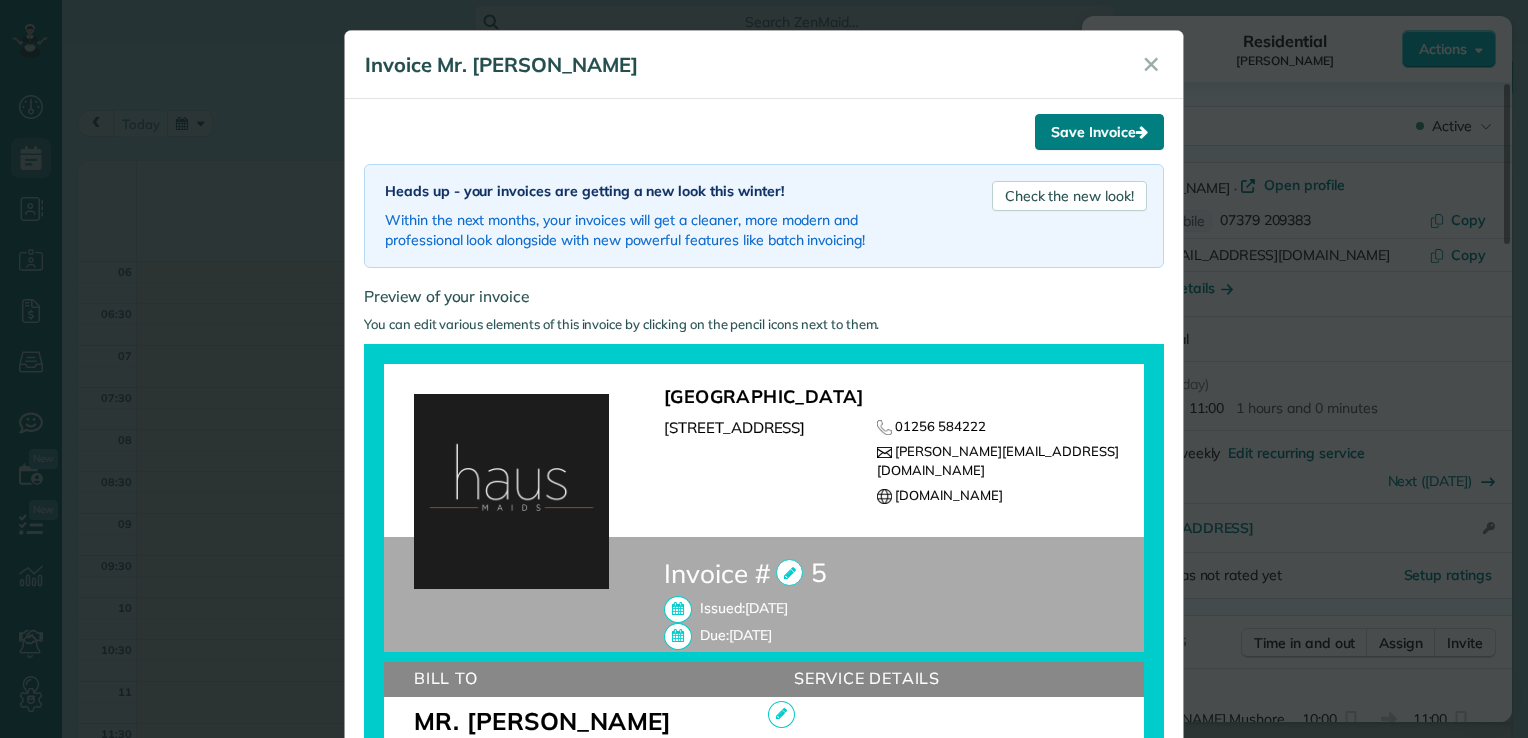 click on "Save Invoice" at bounding box center [1099, 132] 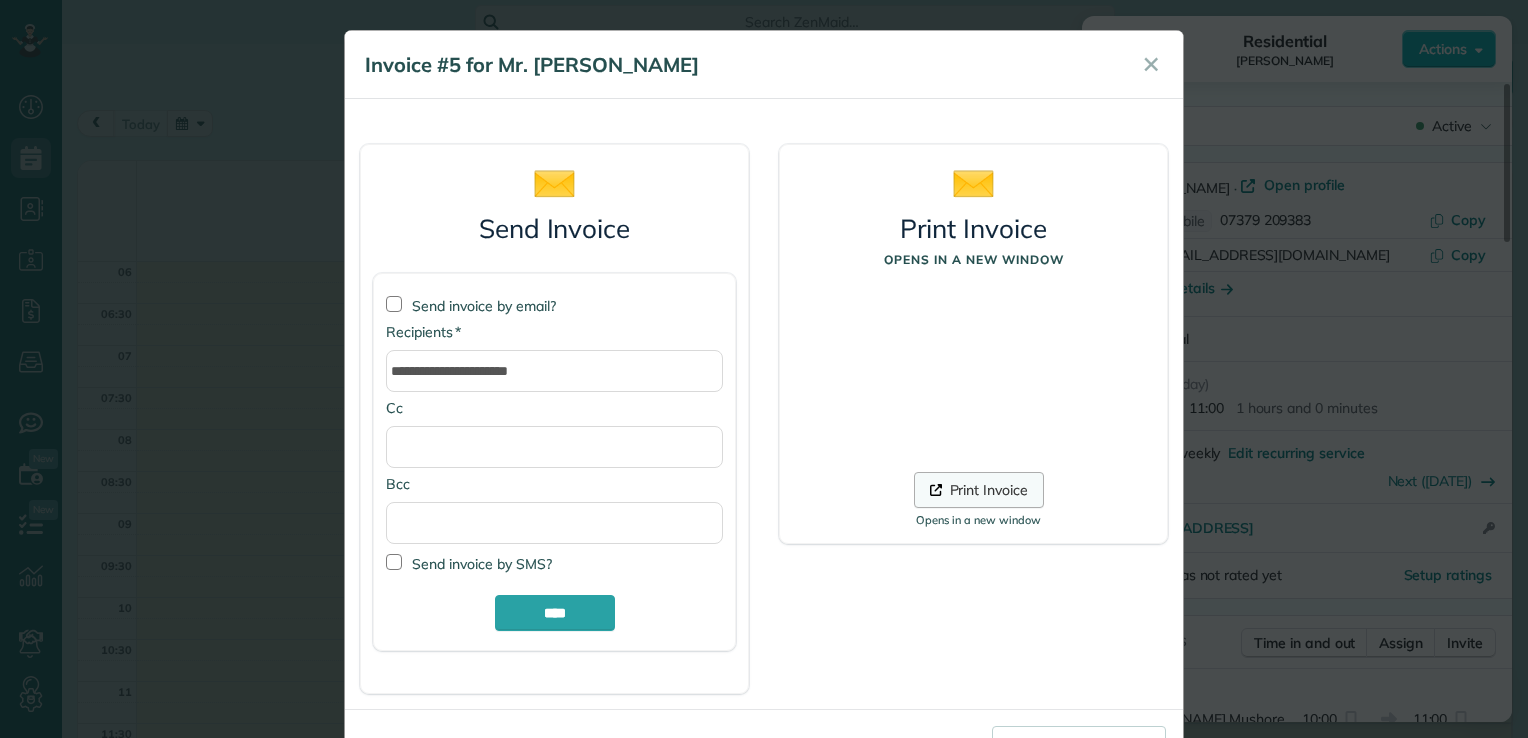 click on "Print Invoice" at bounding box center [989, 489] 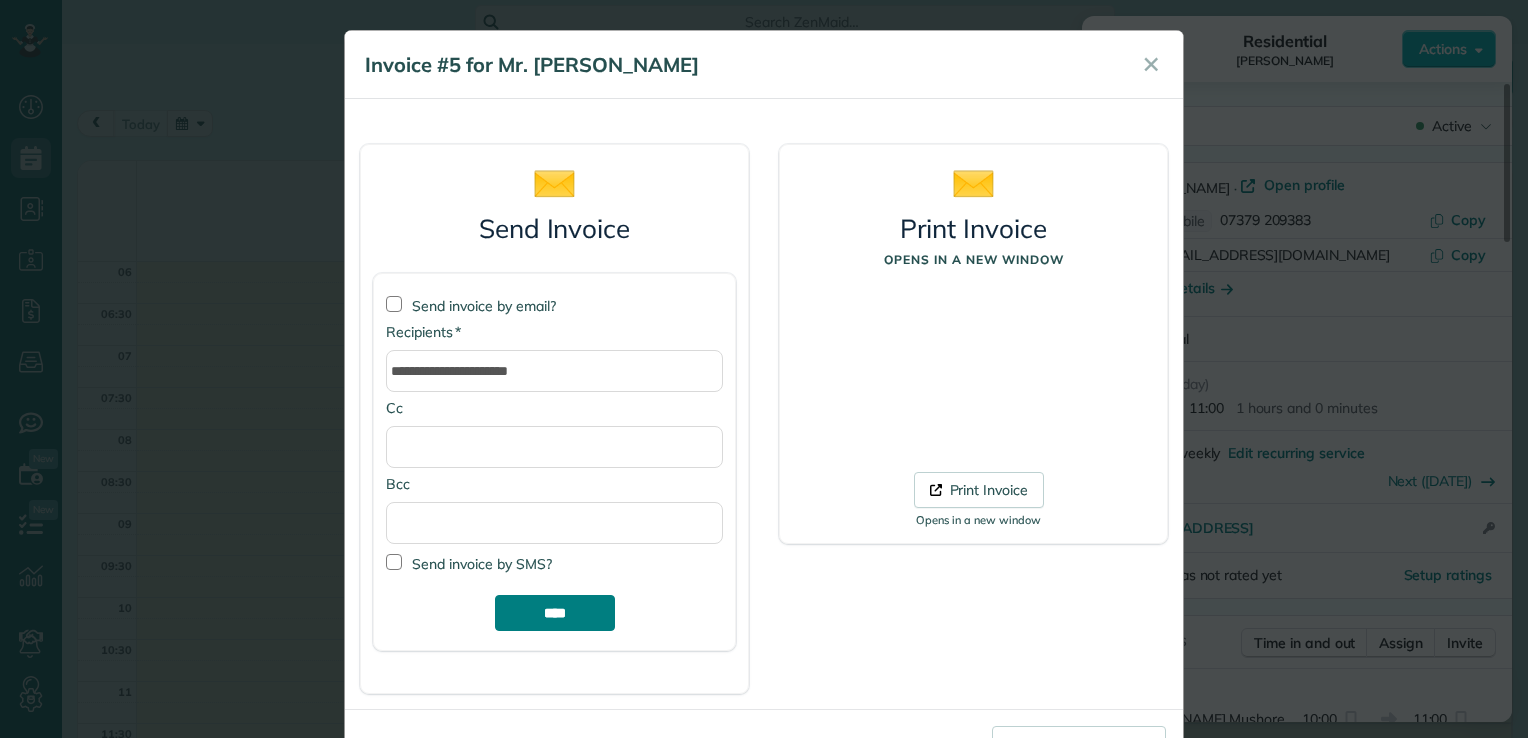 click on "****" at bounding box center [555, 613] 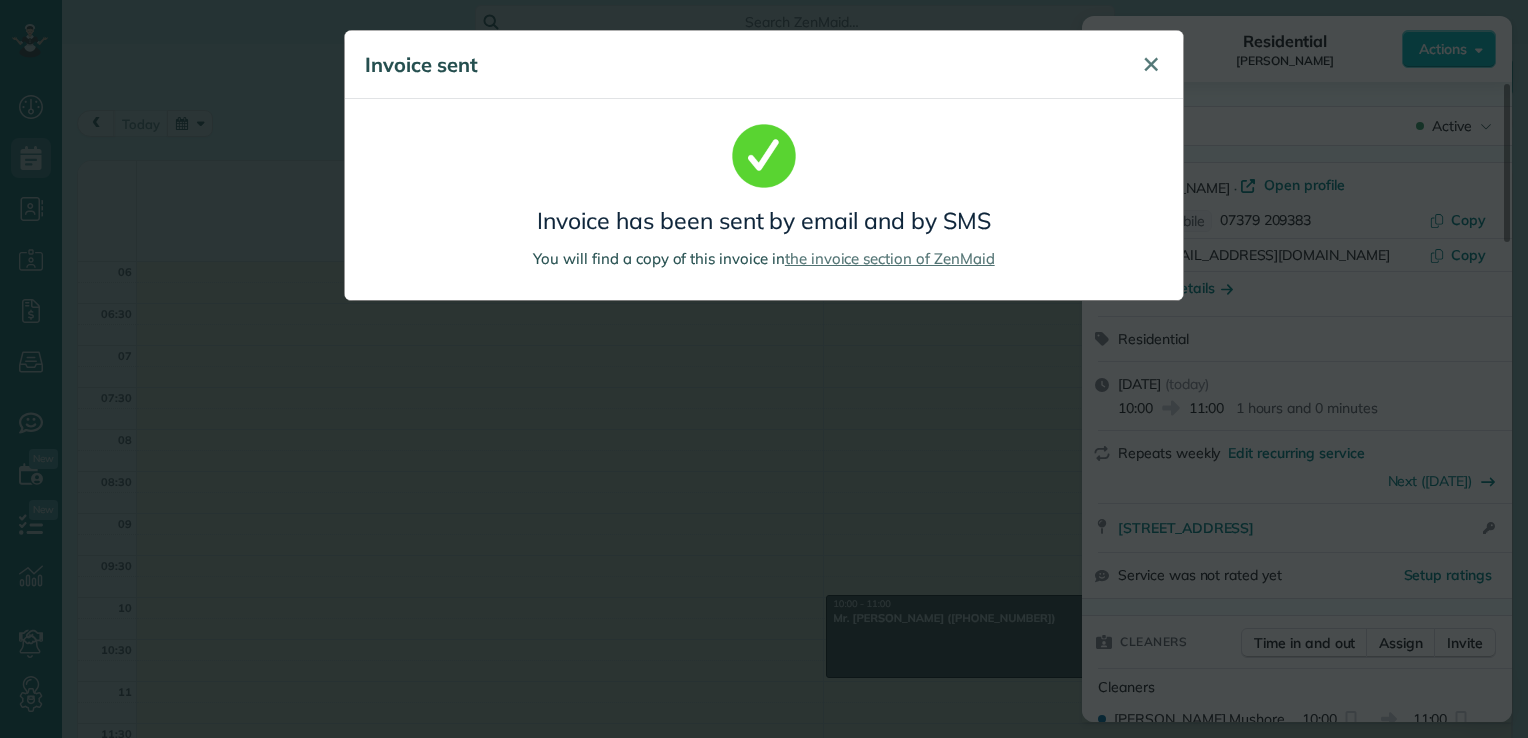 click on "✕" at bounding box center (1151, 64) 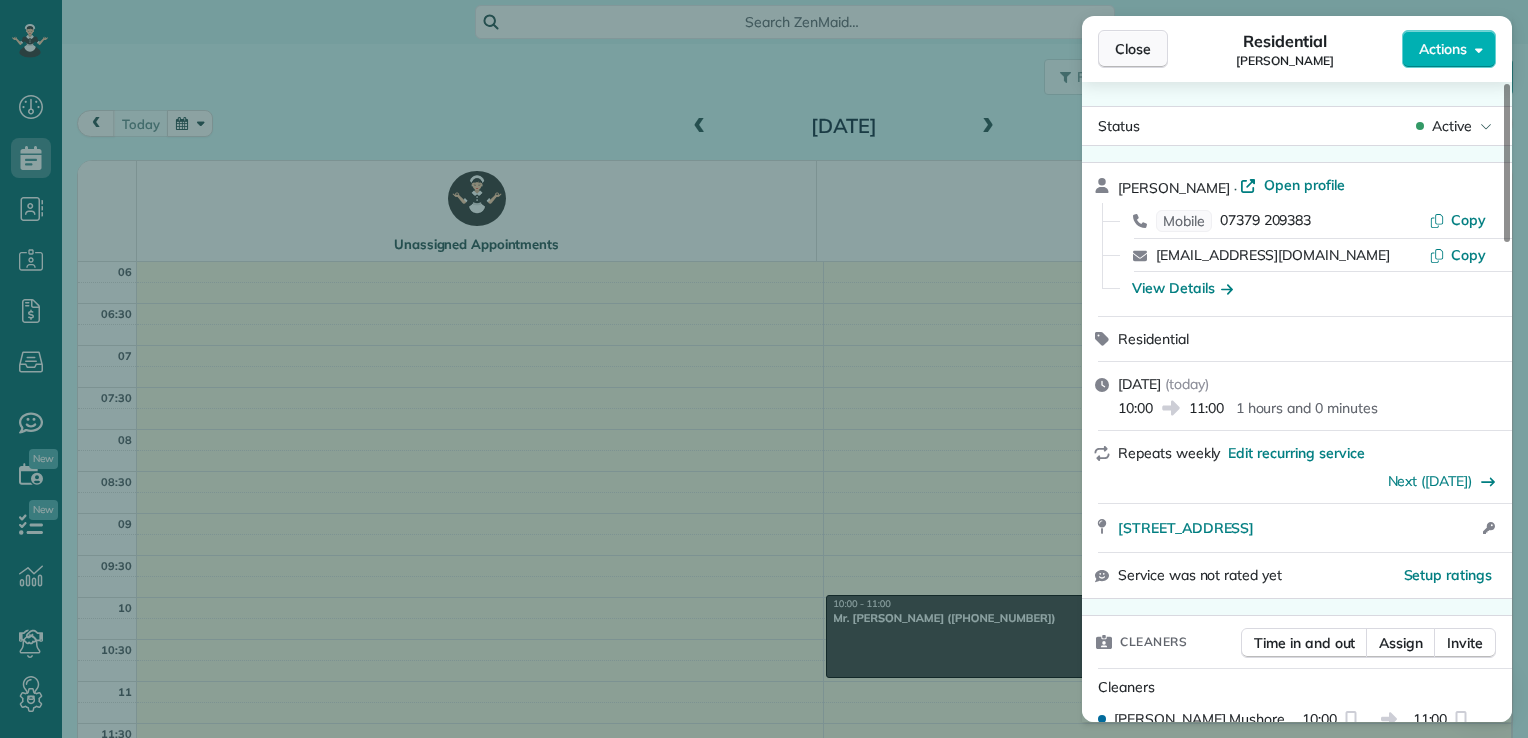 click on "Close" at bounding box center (1133, 49) 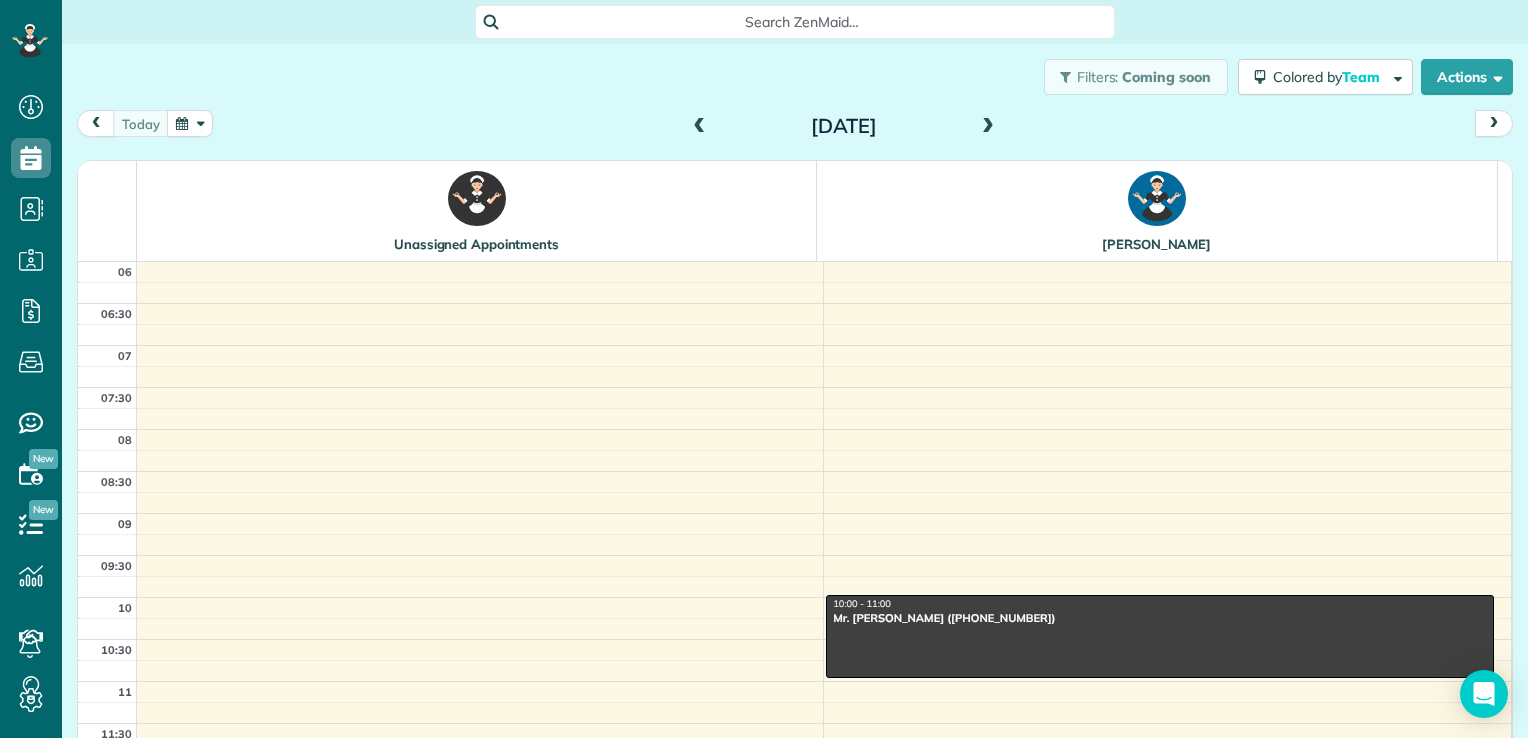 click at bounding box center (700, 127) 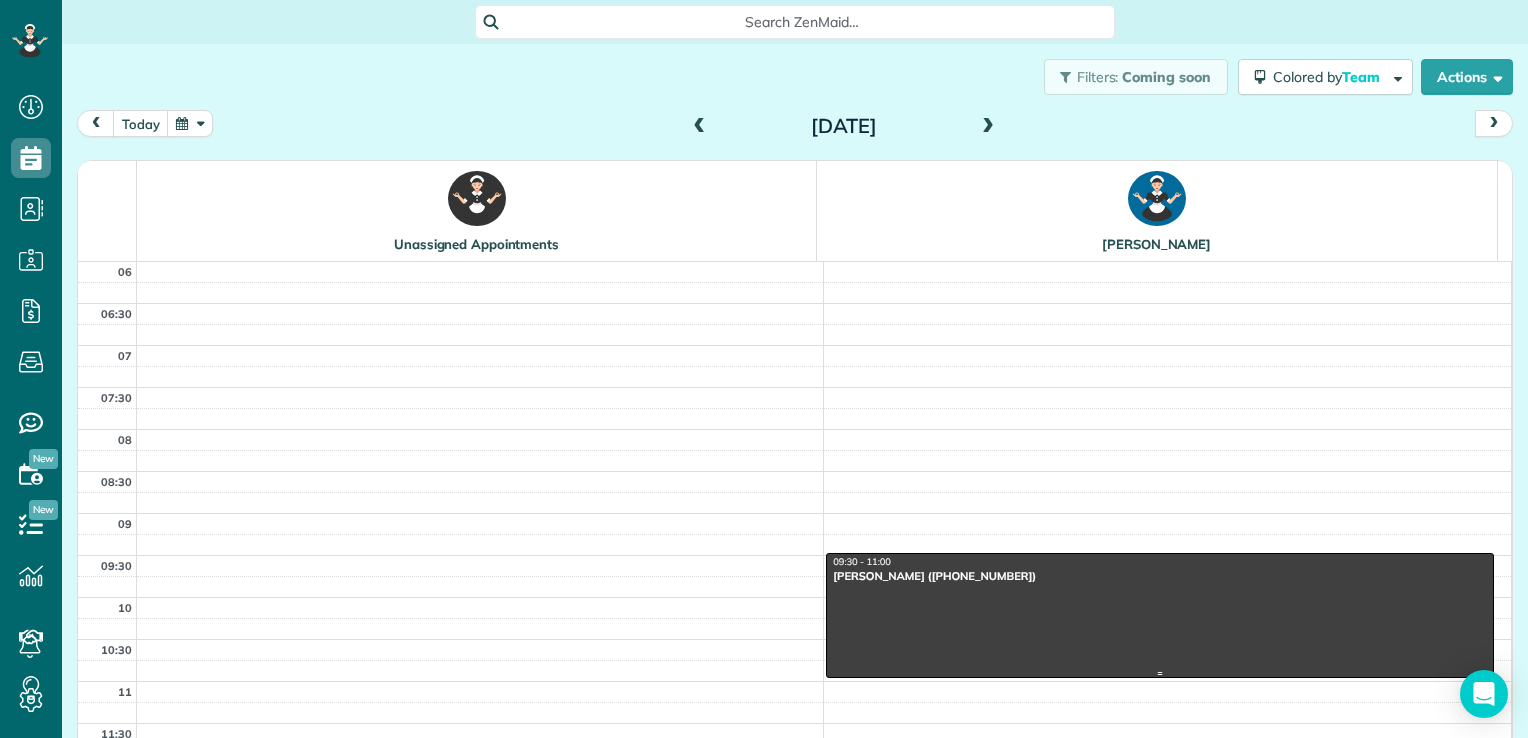click on "Mrs. Danielle Agass (+447377738194)" at bounding box center (1160, 576) 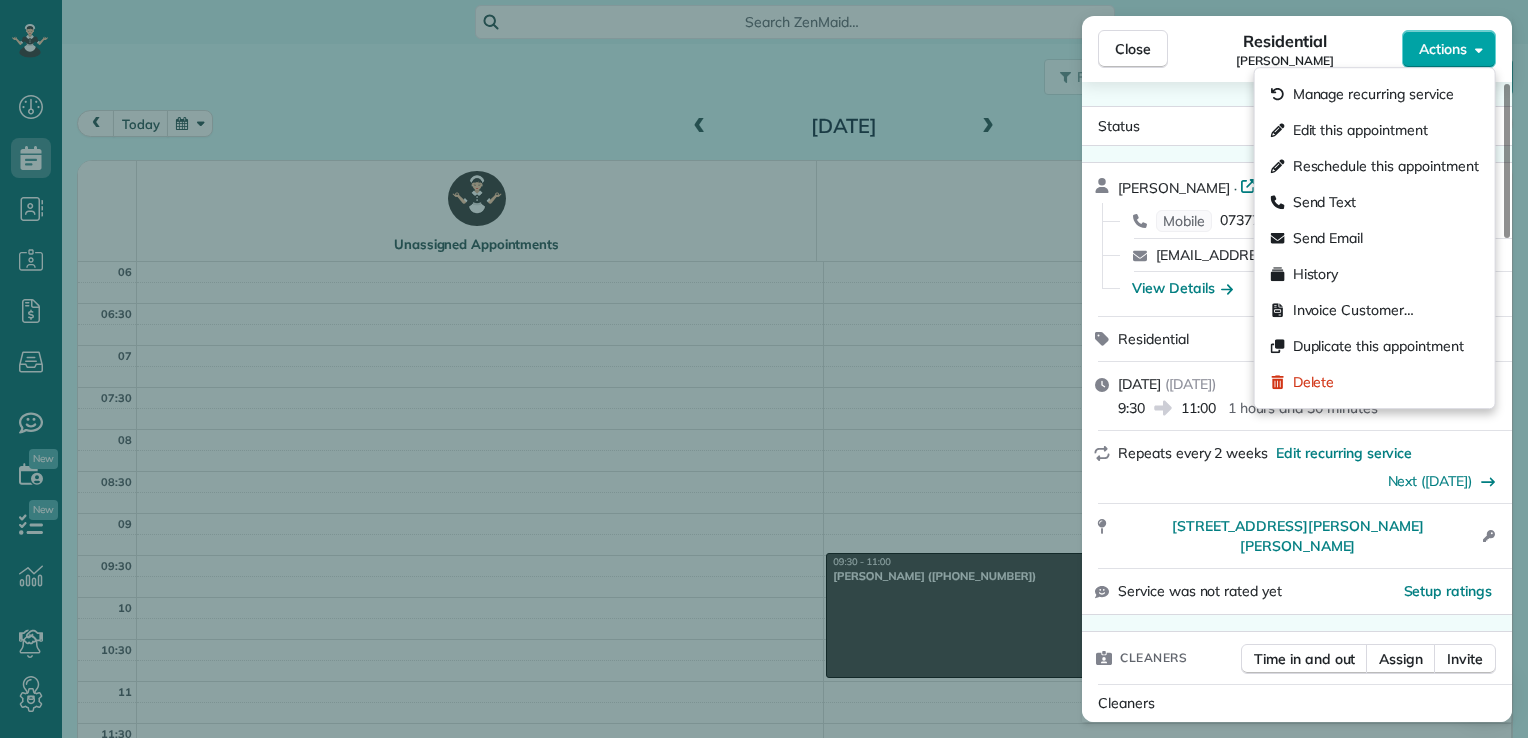 click on "Actions" at bounding box center (1443, 49) 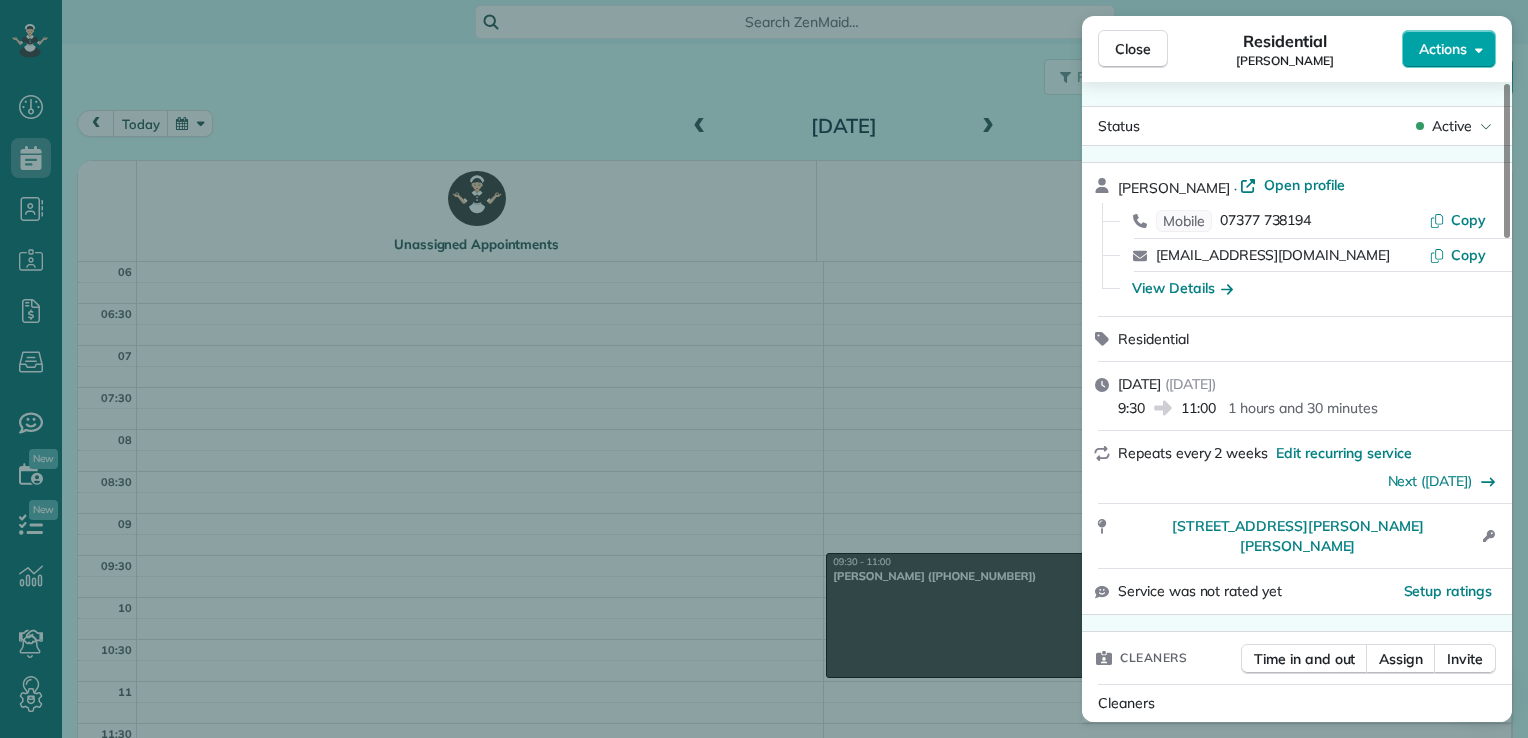 click on "Actions" at bounding box center [1443, 49] 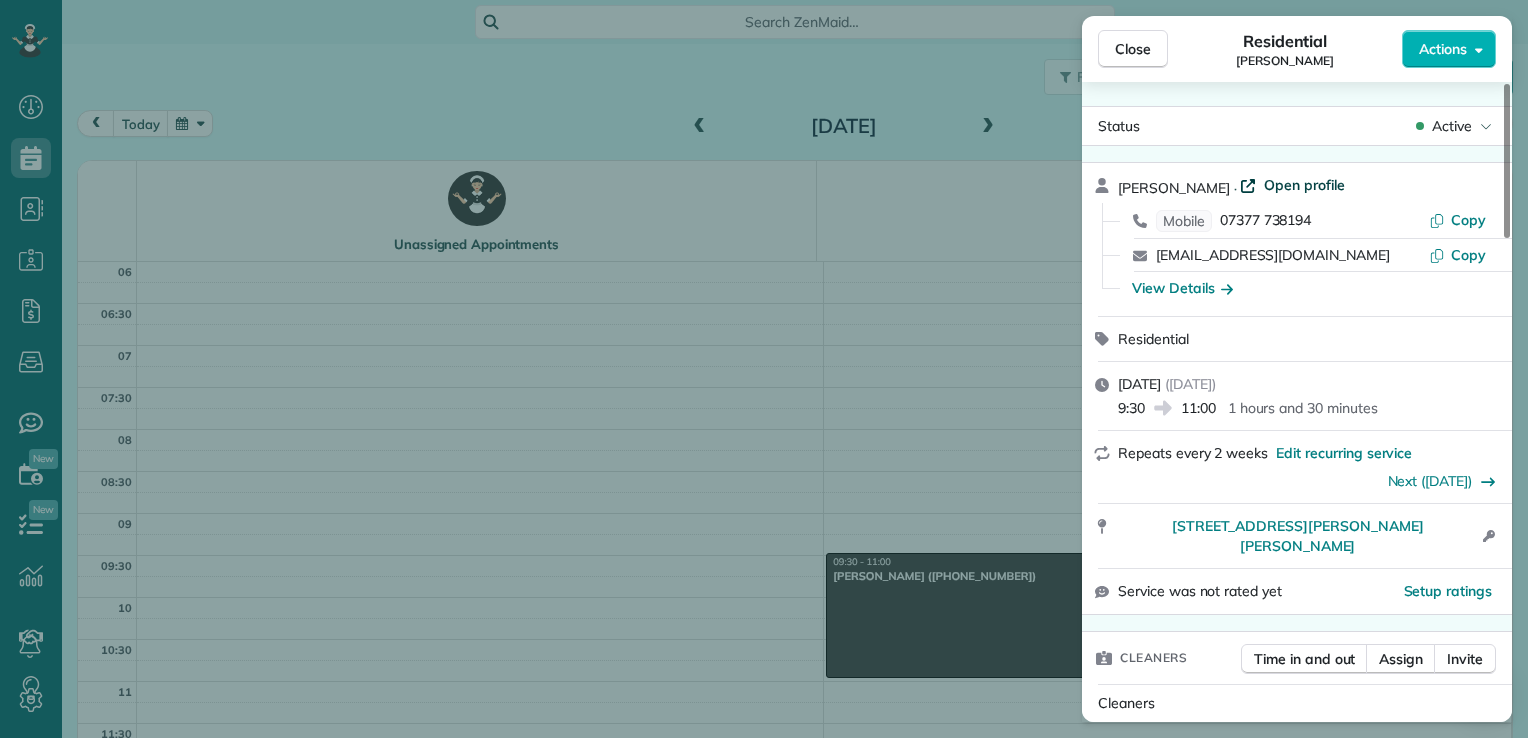 click on "Open profile" at bounding box center [1304, 185] 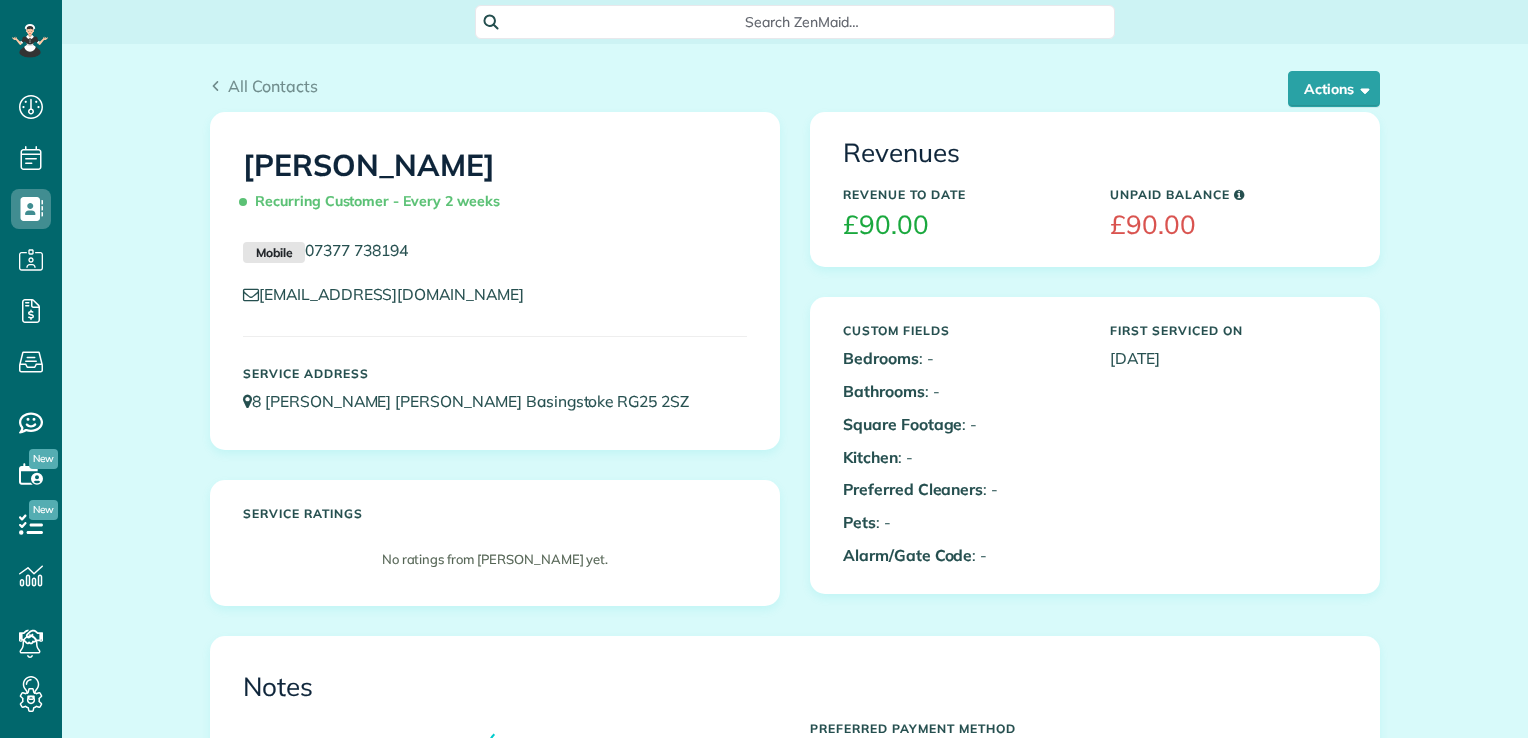scroll, scrollTop: 0, scrollLeft: 0, axis: both 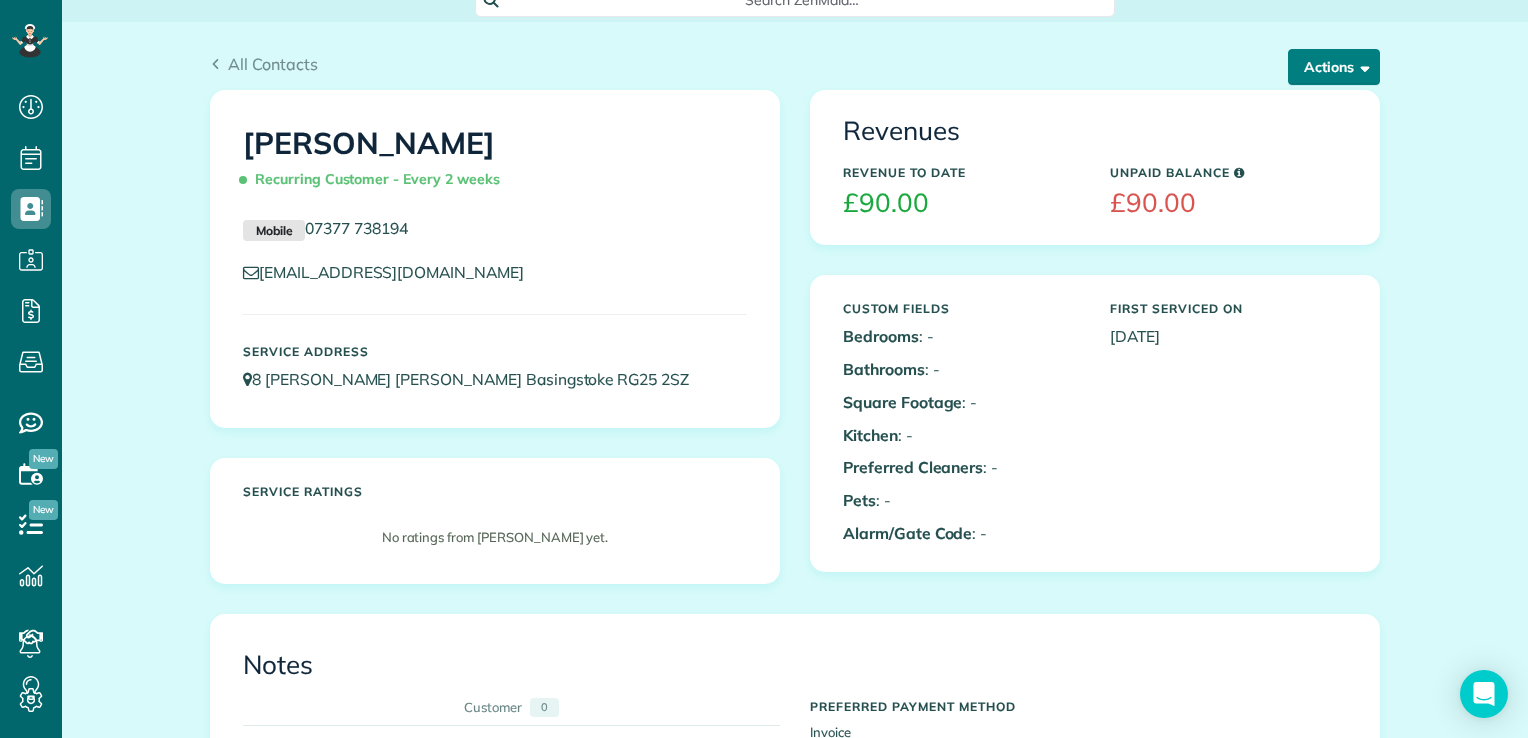 click on "Actions" at bounding box center (1334, 67) 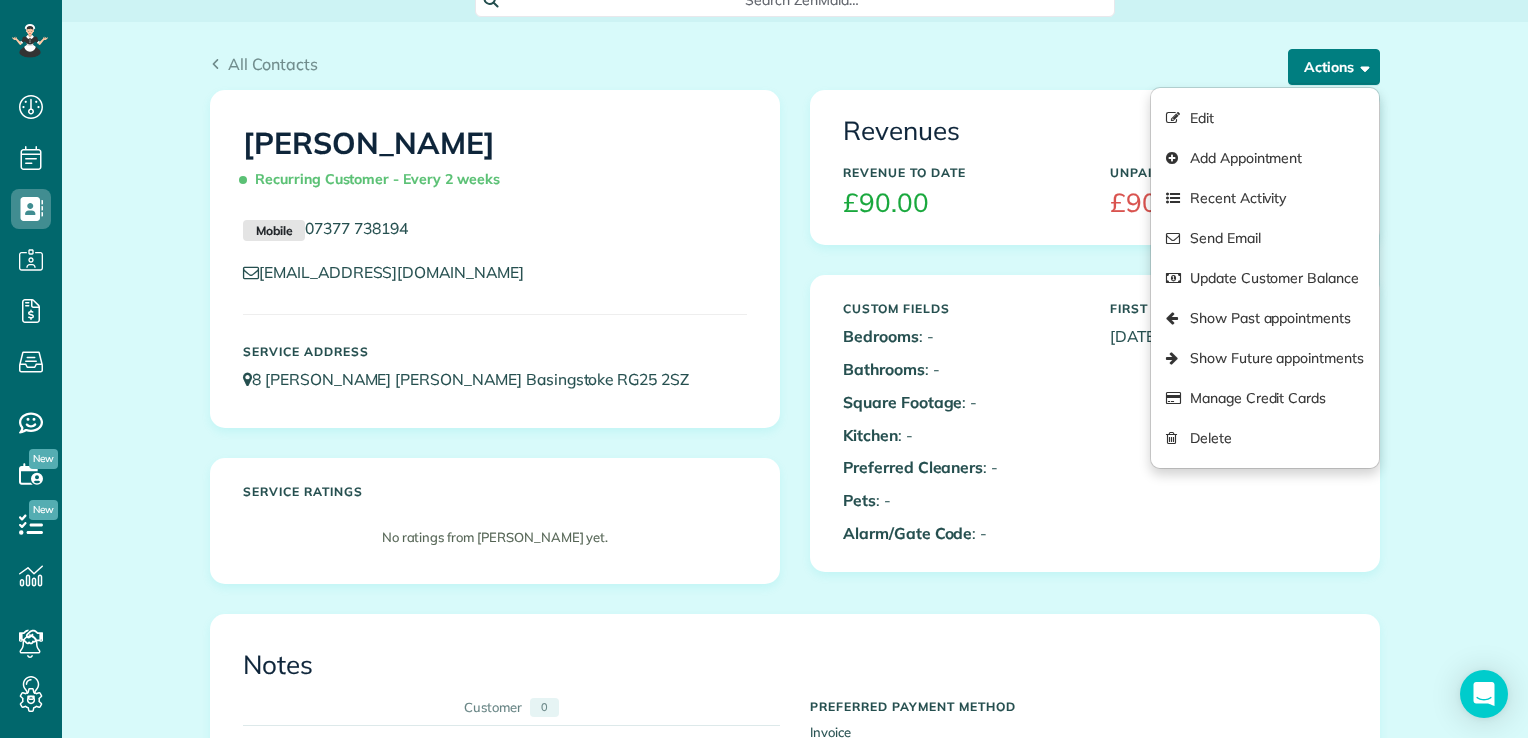 click on "Actions" at bounding box center (1334, 67) 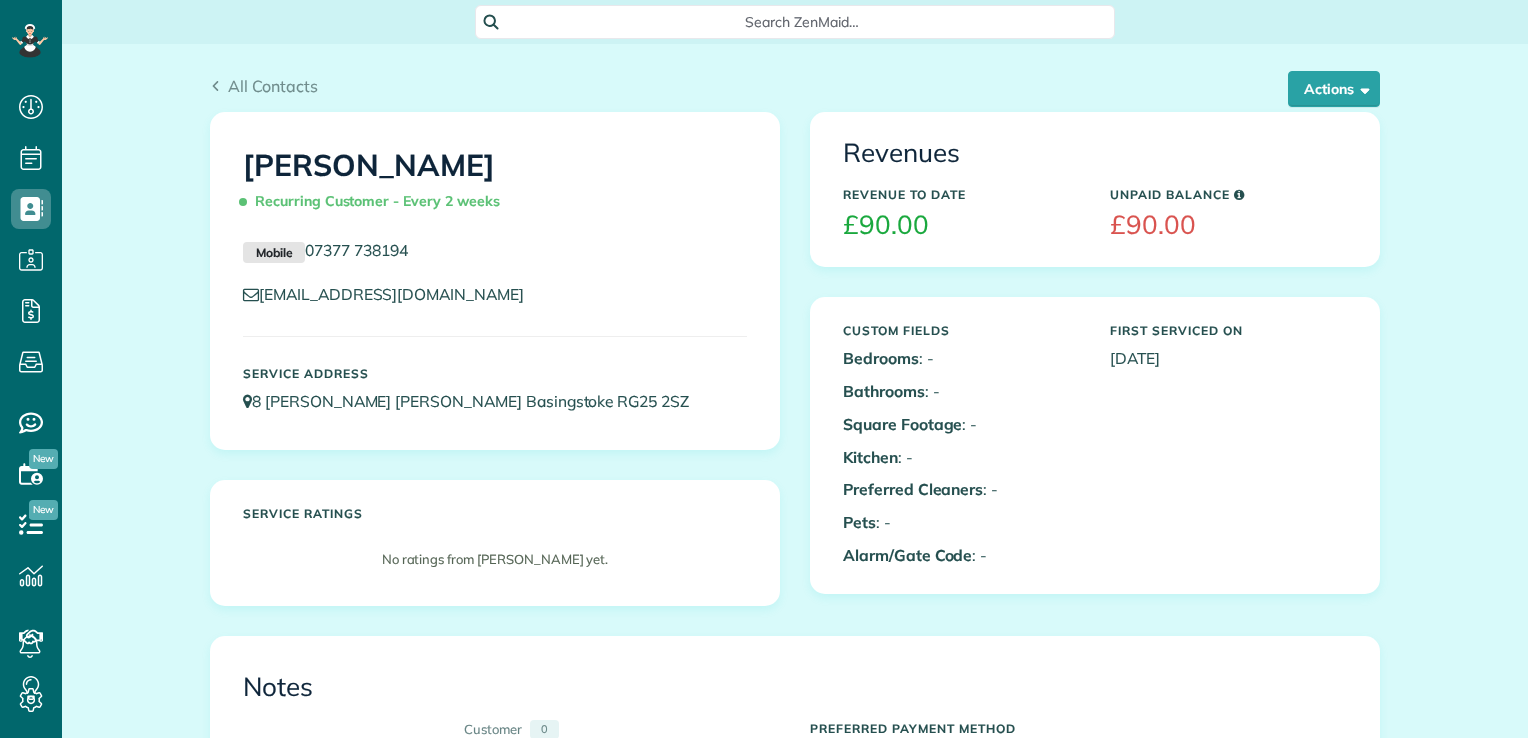 scroll, scrollTop: 0, scrollLeft: 0, axis: both 